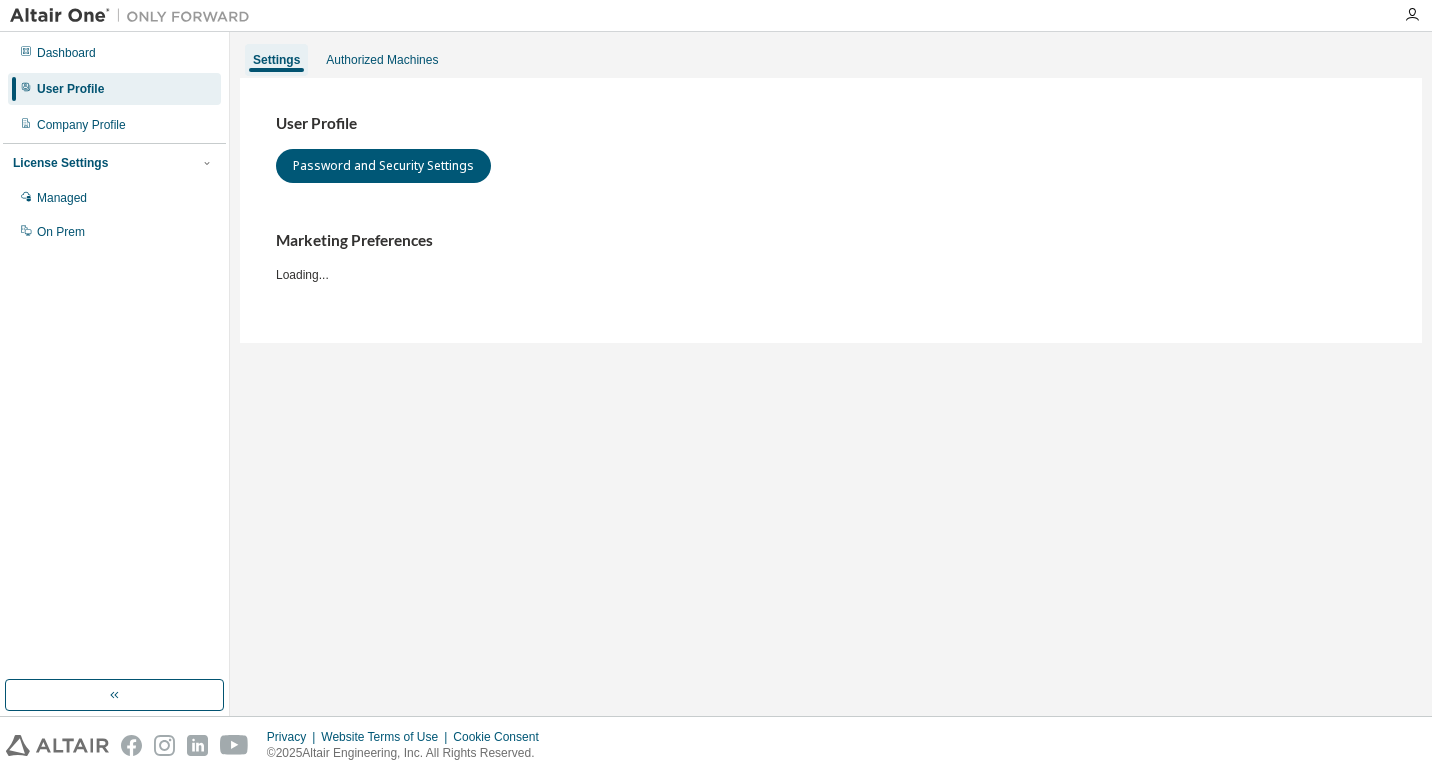 scroll, scrollTop: 0, scrollLeft: 0, axis: both 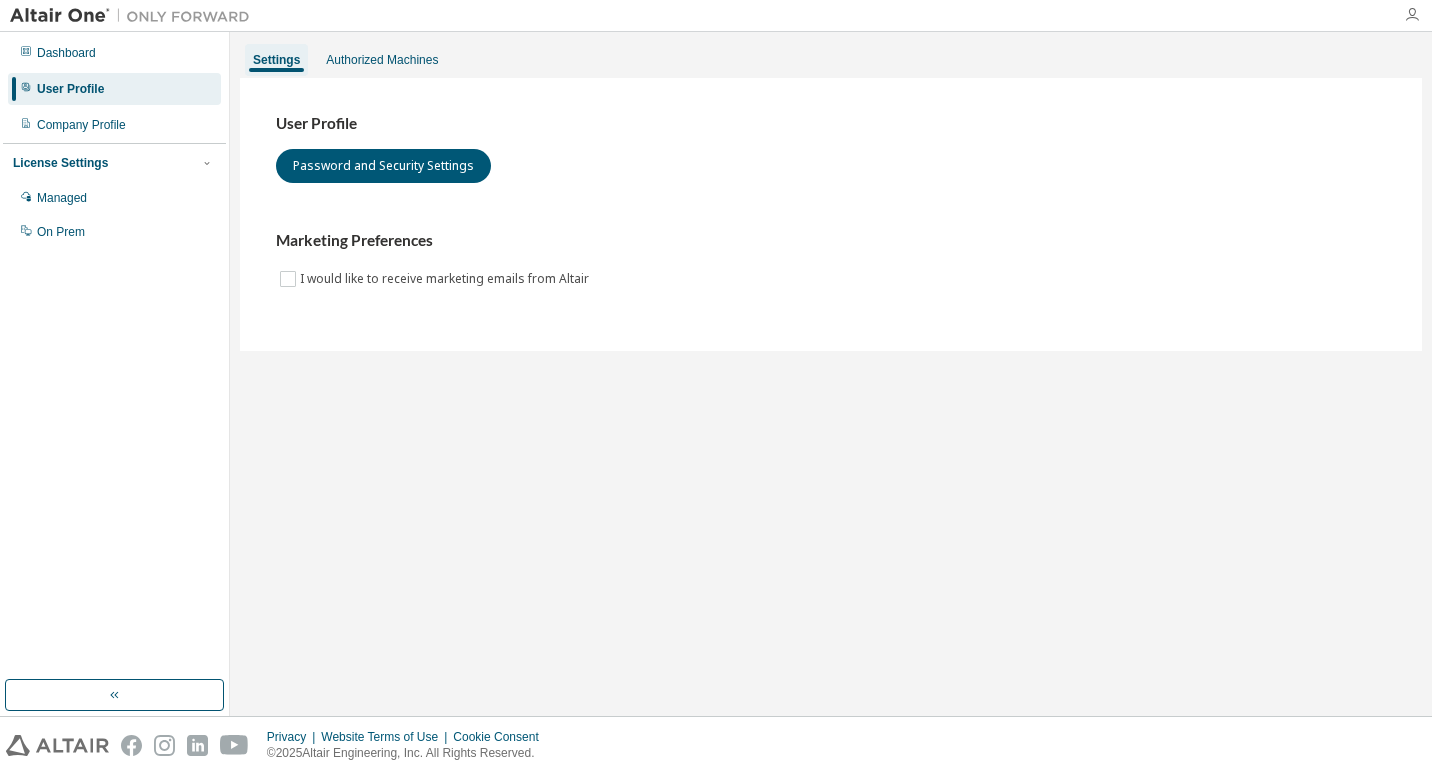 click at bounding box center [1412, 15] 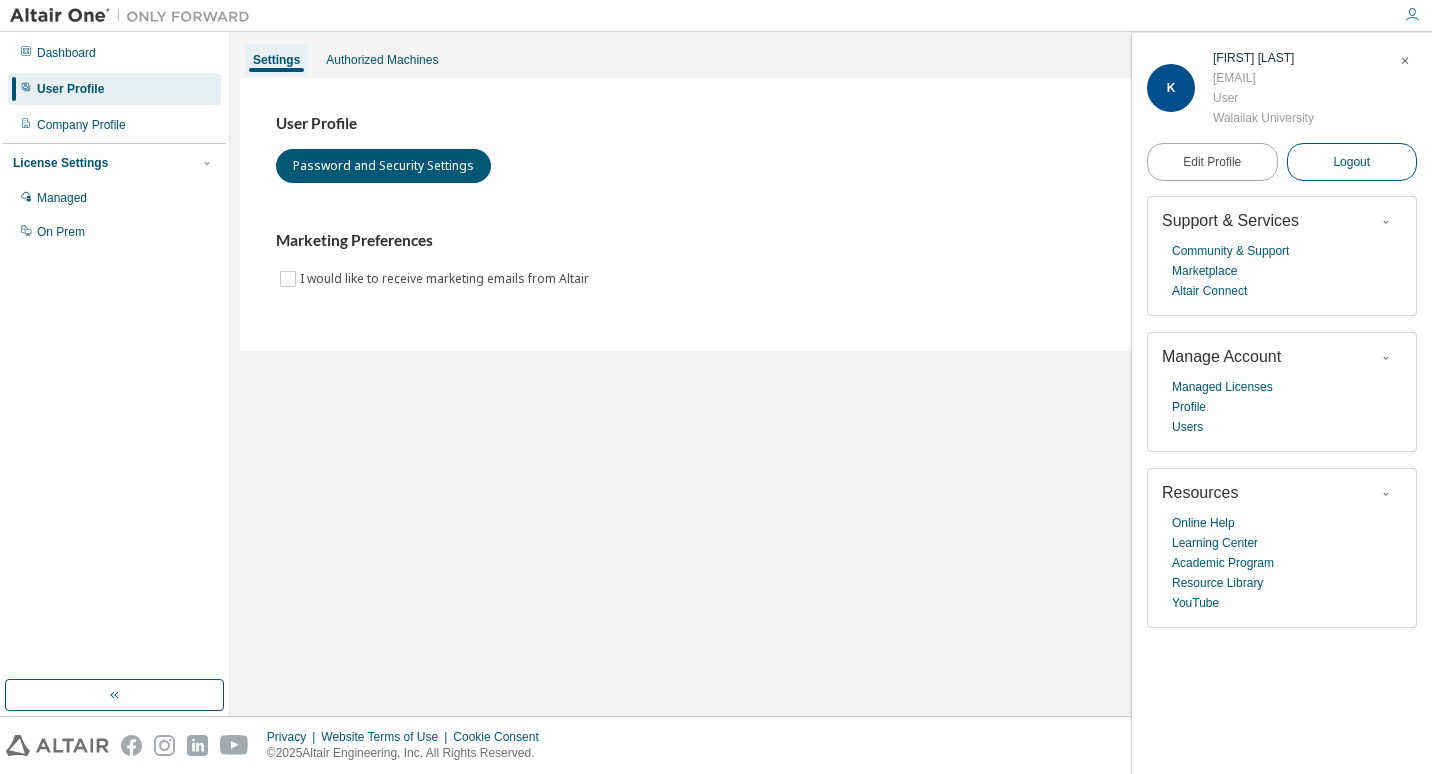click on "Logout" at bounding box center [1352, 162] 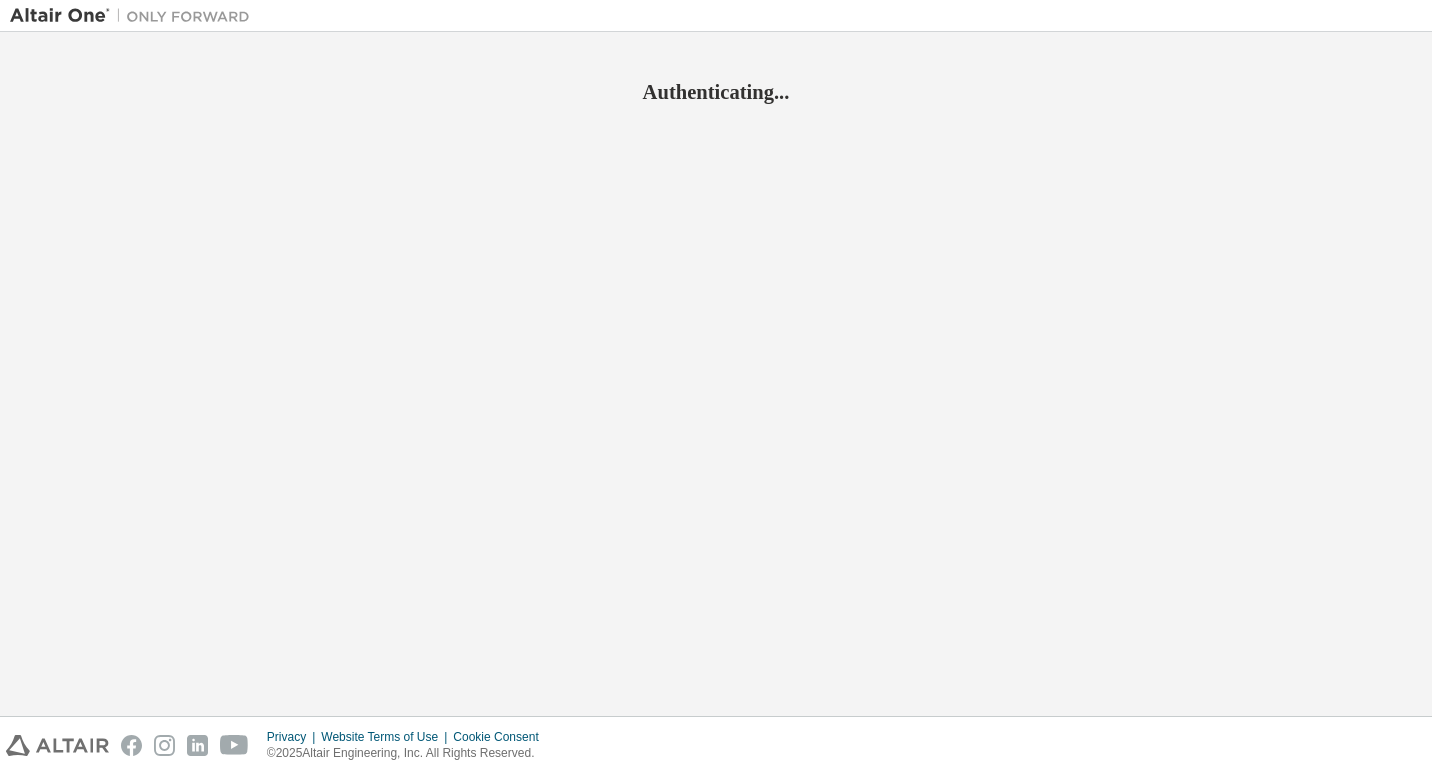scroll, scrollTop: 0, scrollLeft: 0, axis: both 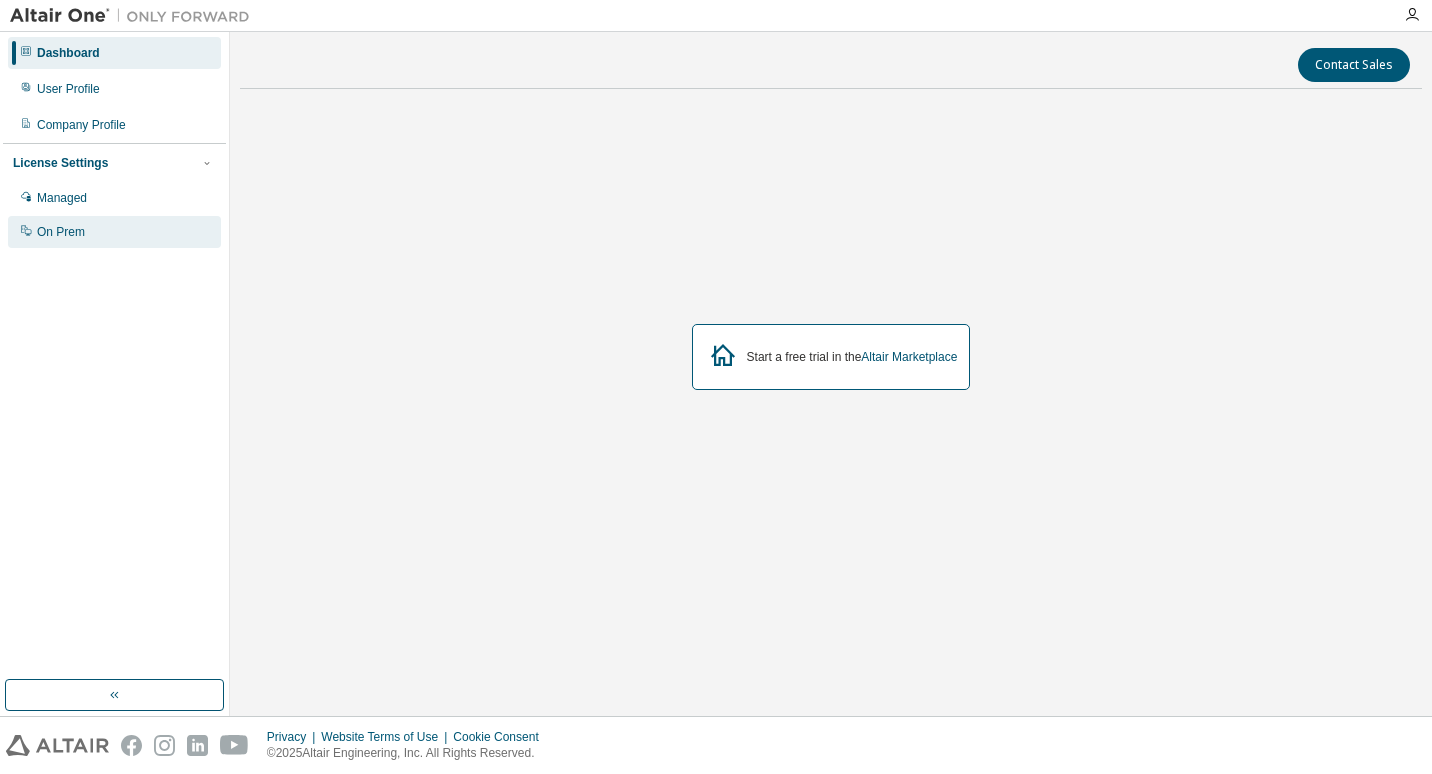 click on "On Prem" at bounding box center (114, 232) 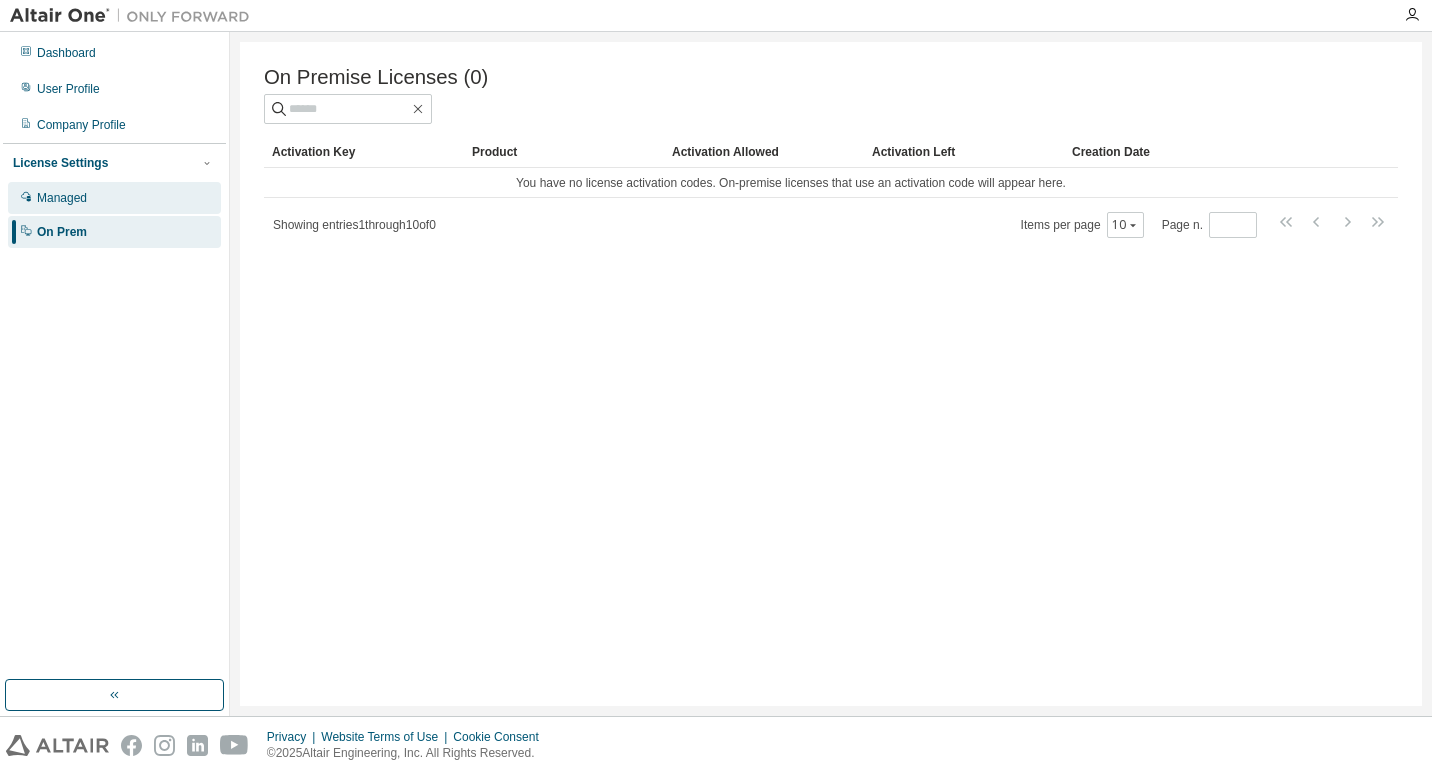 click on "Managed" at bounding box center (114, 198) 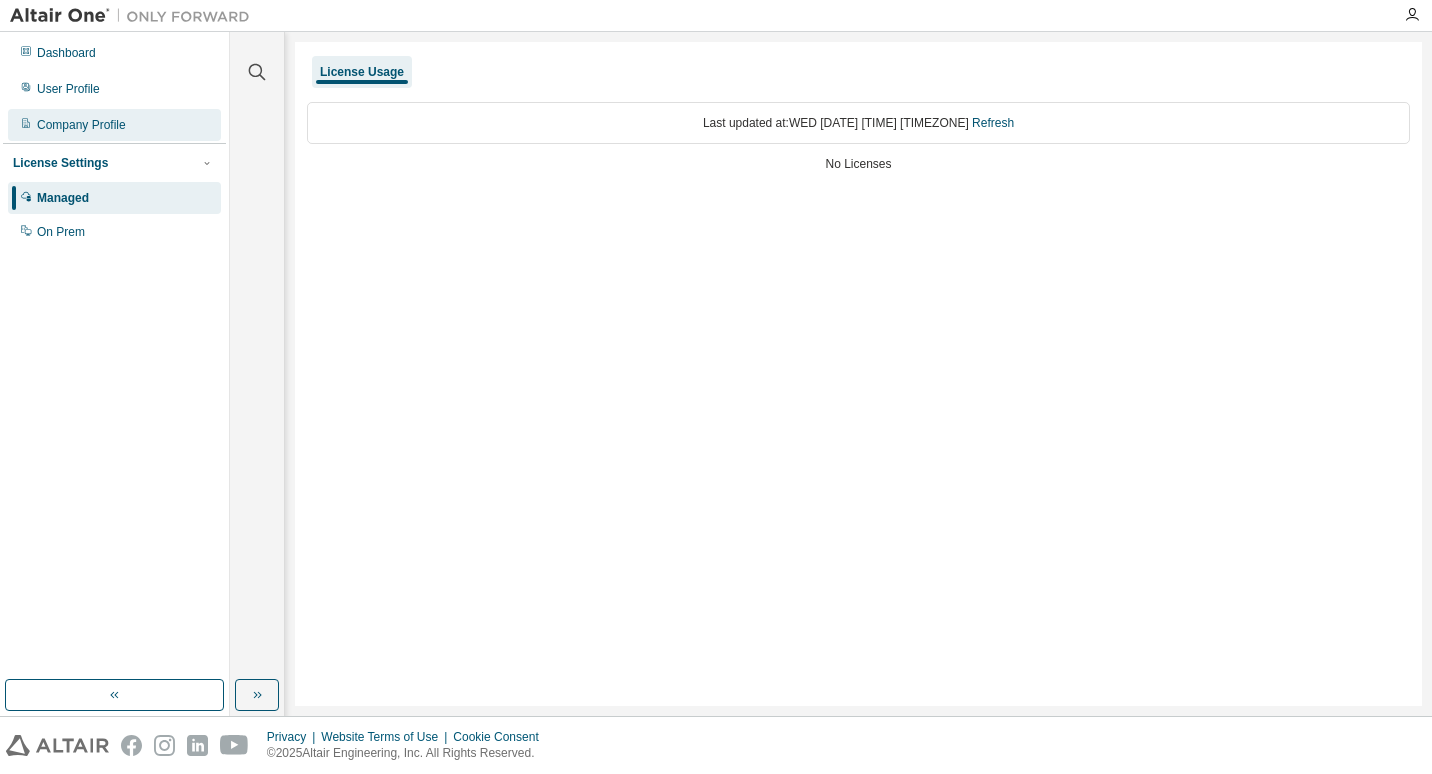 click on "Company Profile" at bounding box center (114, 125) 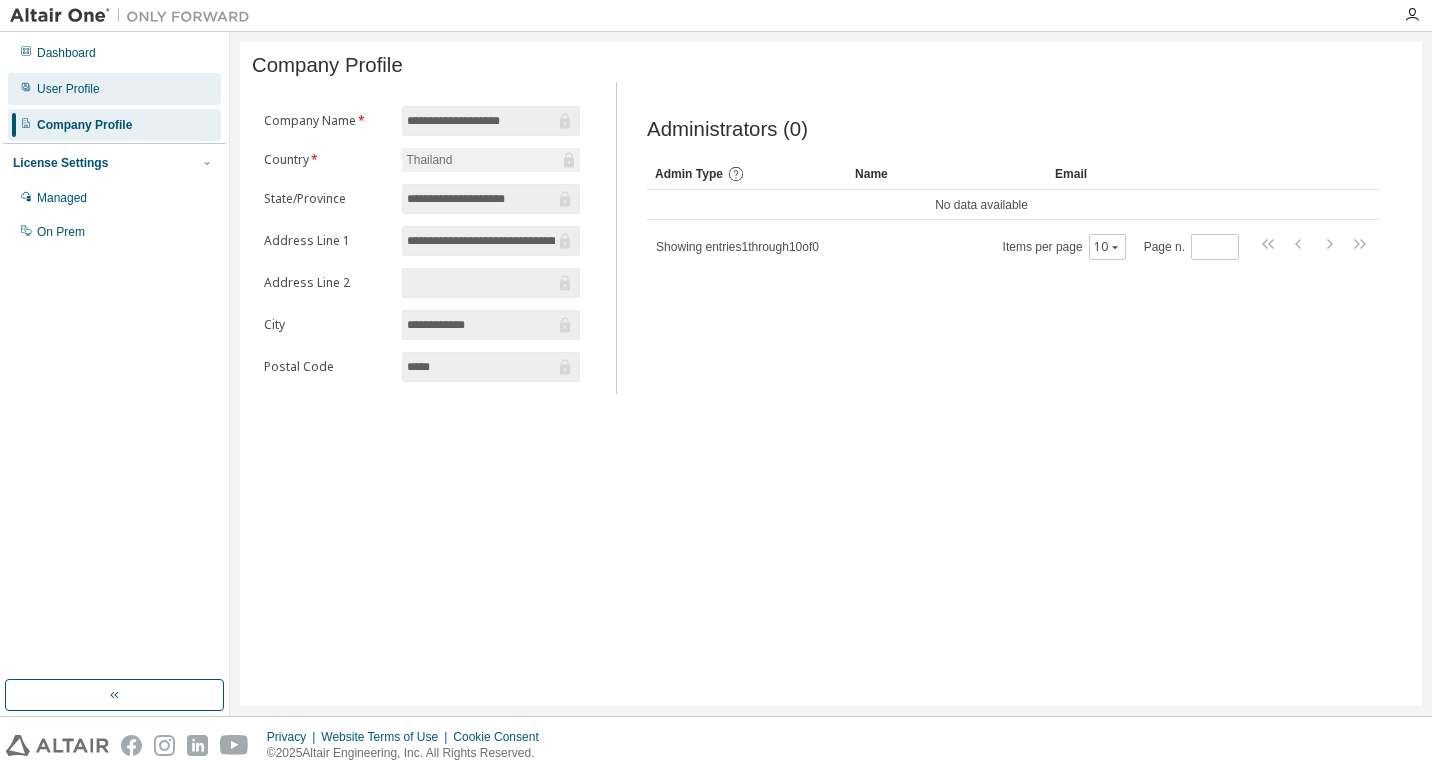 click on "User Profile" at bounding box center (114, 89) 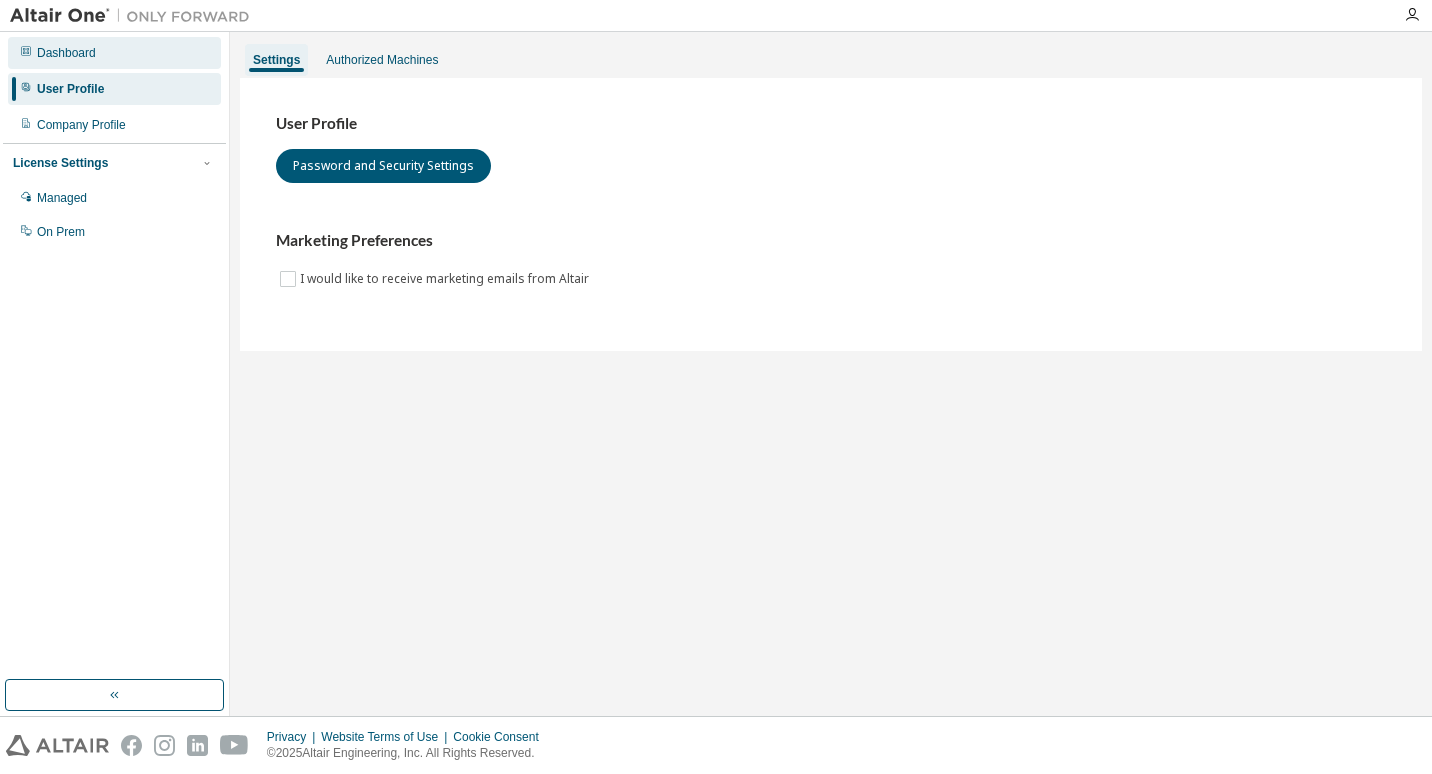 click on "Dashboard" at bounding box center [114, 53] 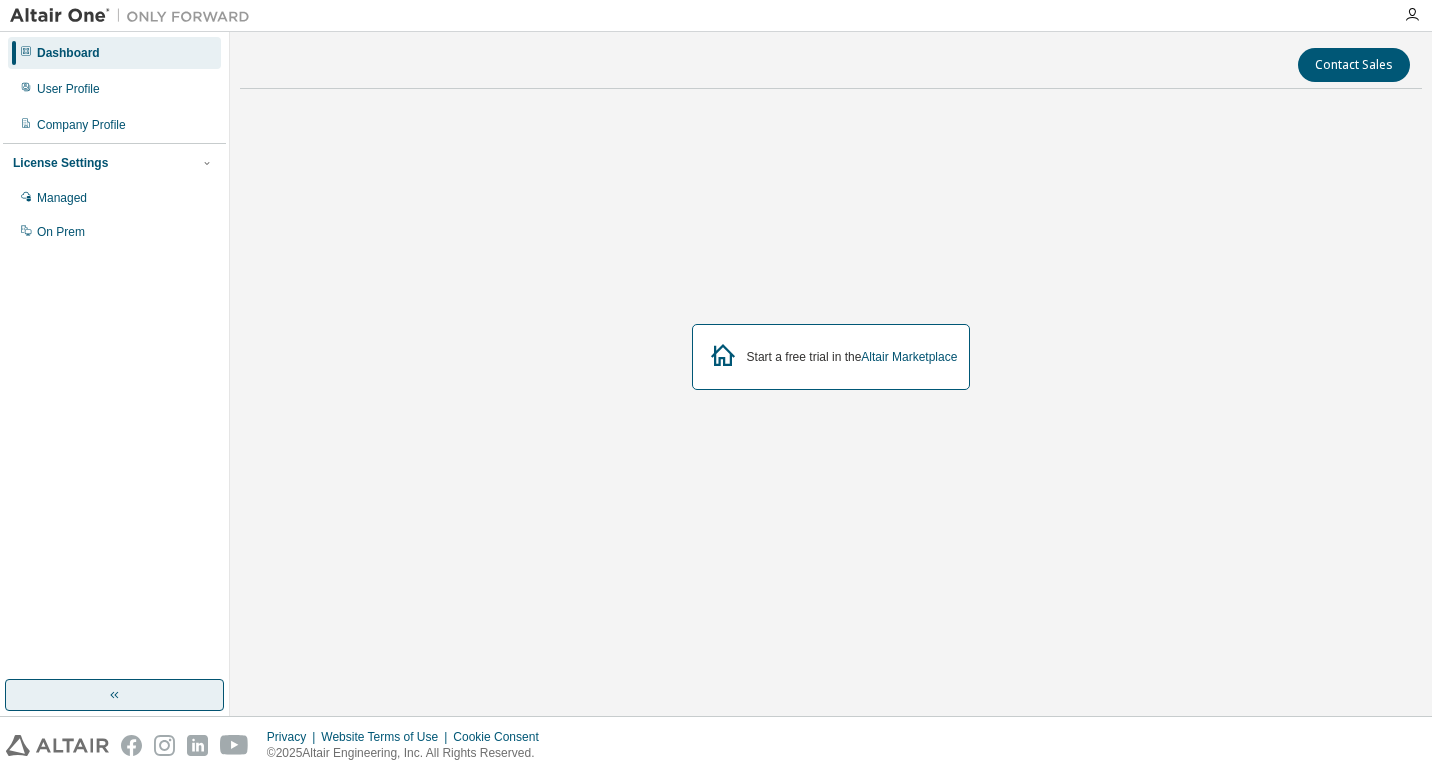 click 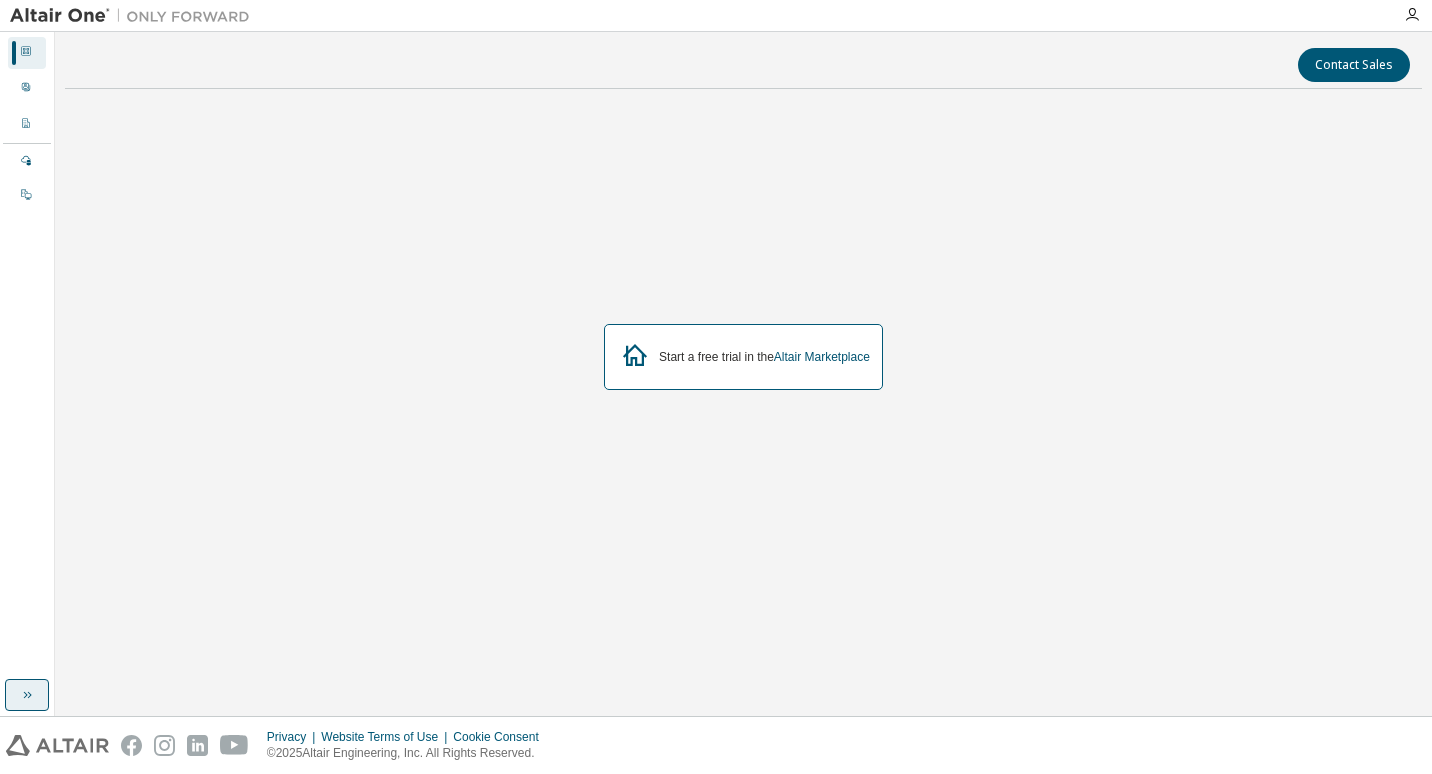 click at bounding box center [135, 16] 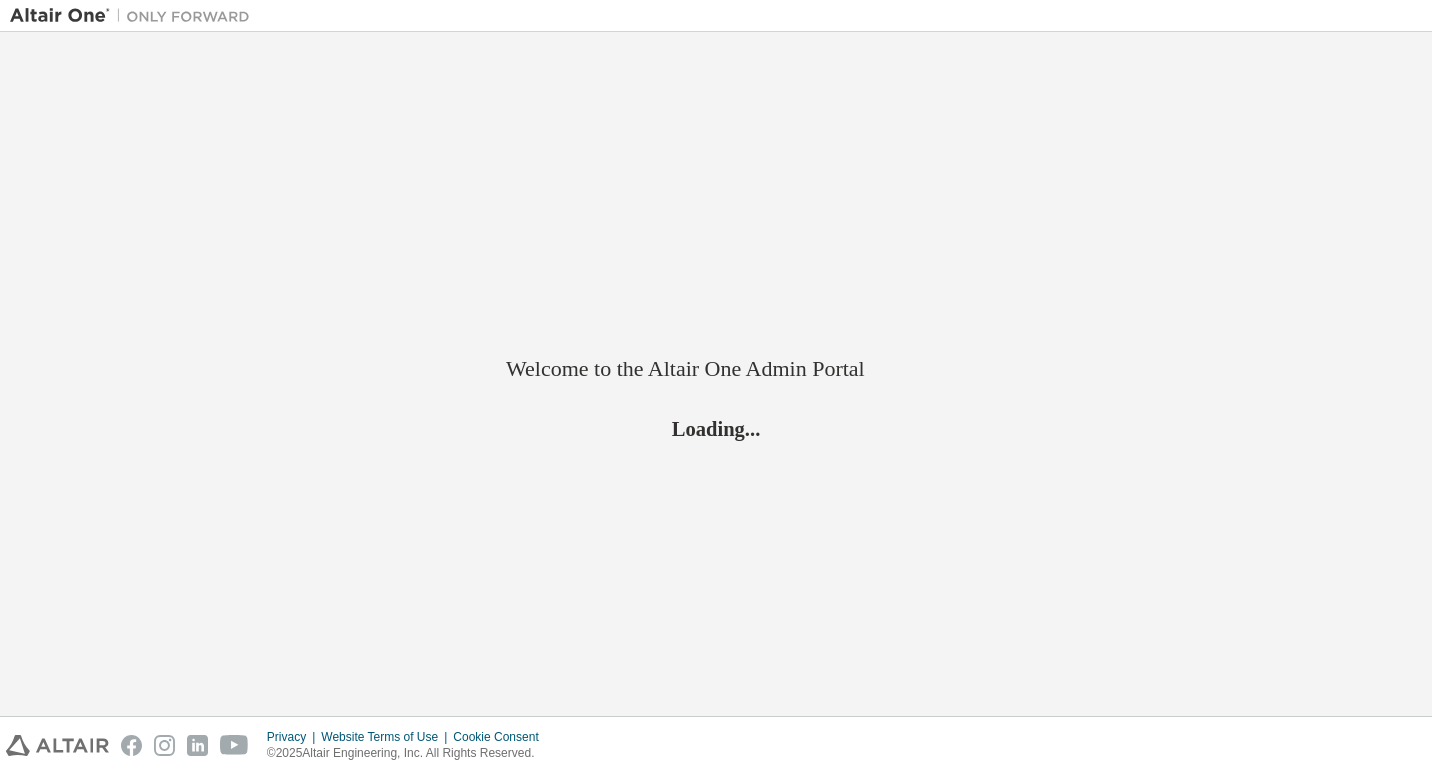scroll, scrollTop: 0, scrollLeft: 0, axis: both 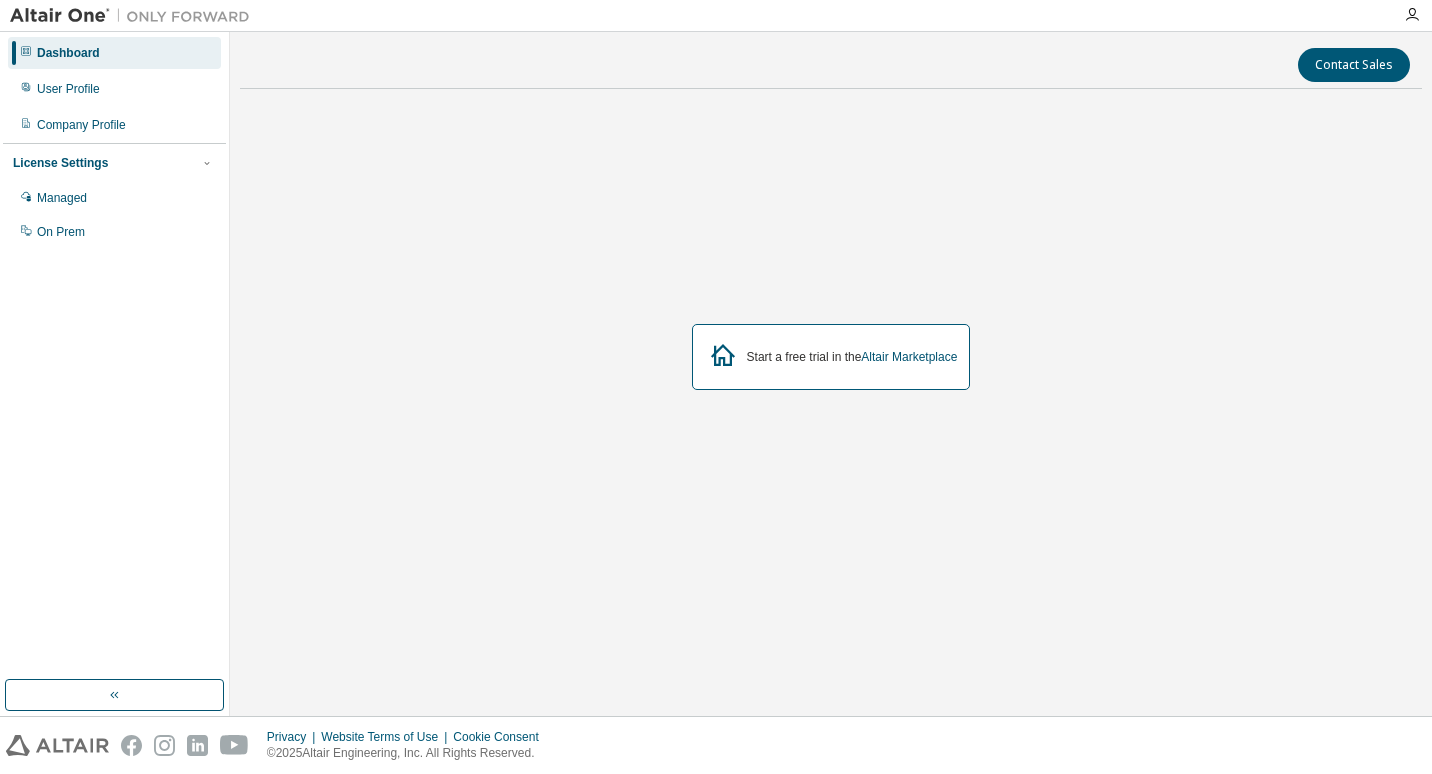 click at bounding box center (135, 16) 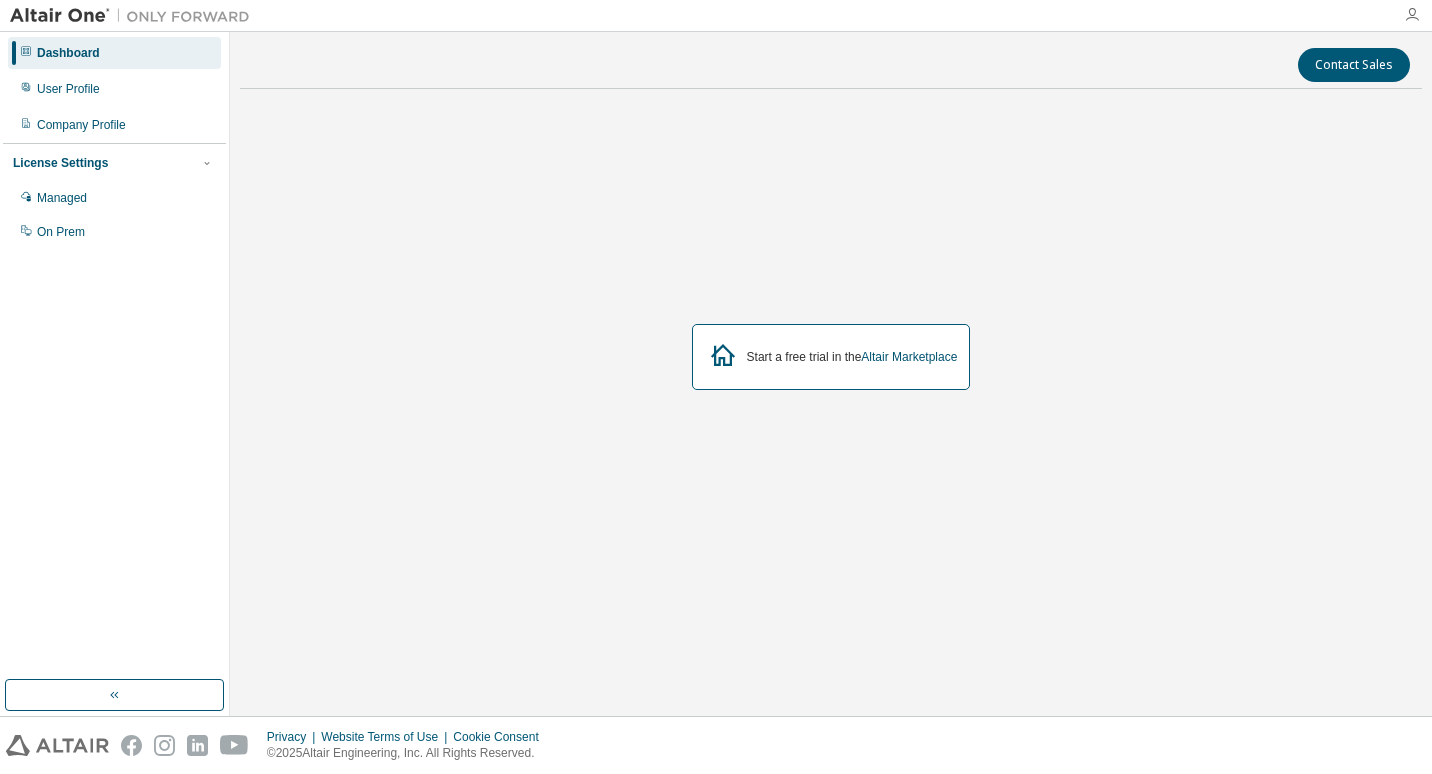 click at bounding box center [1412, 15] 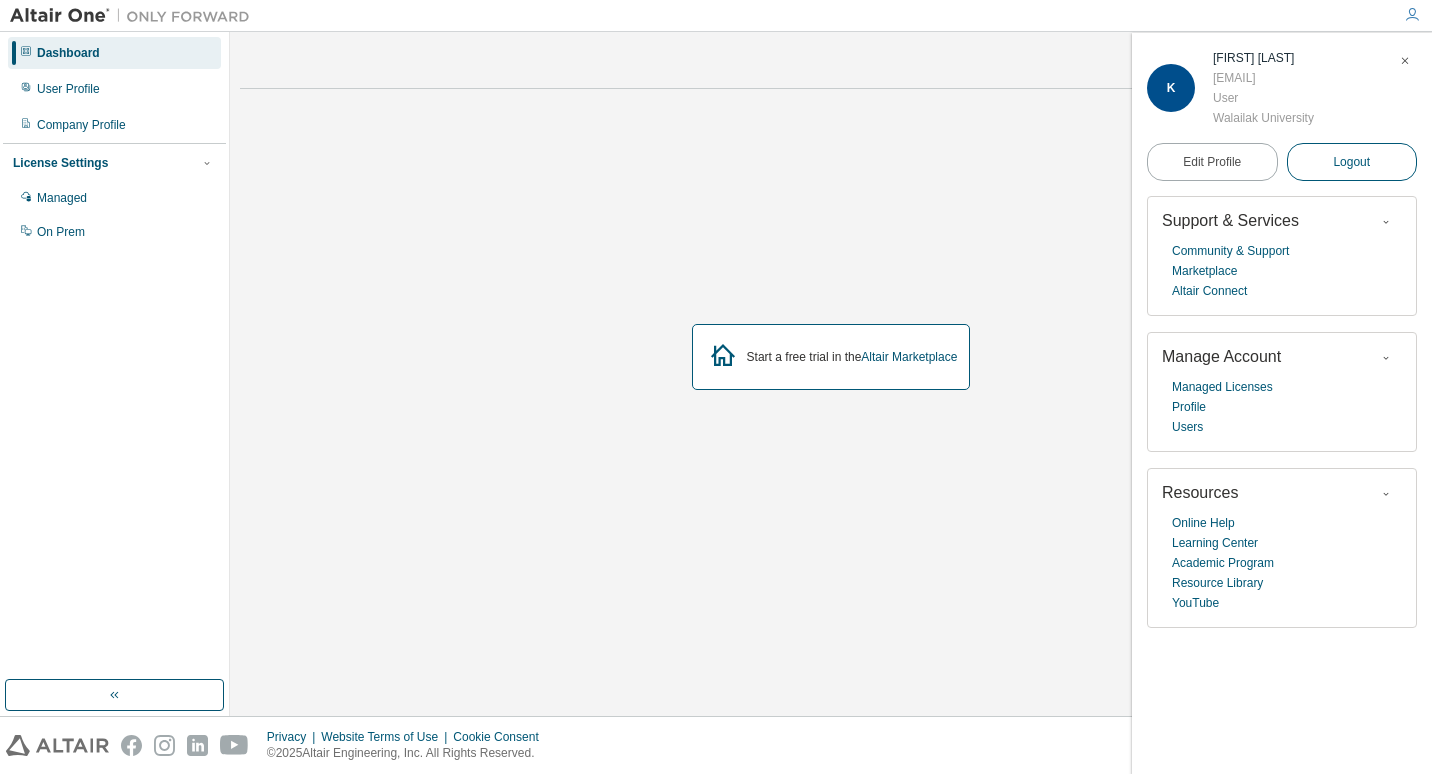 click on "Logout" at bounding box center (1351, 162) 